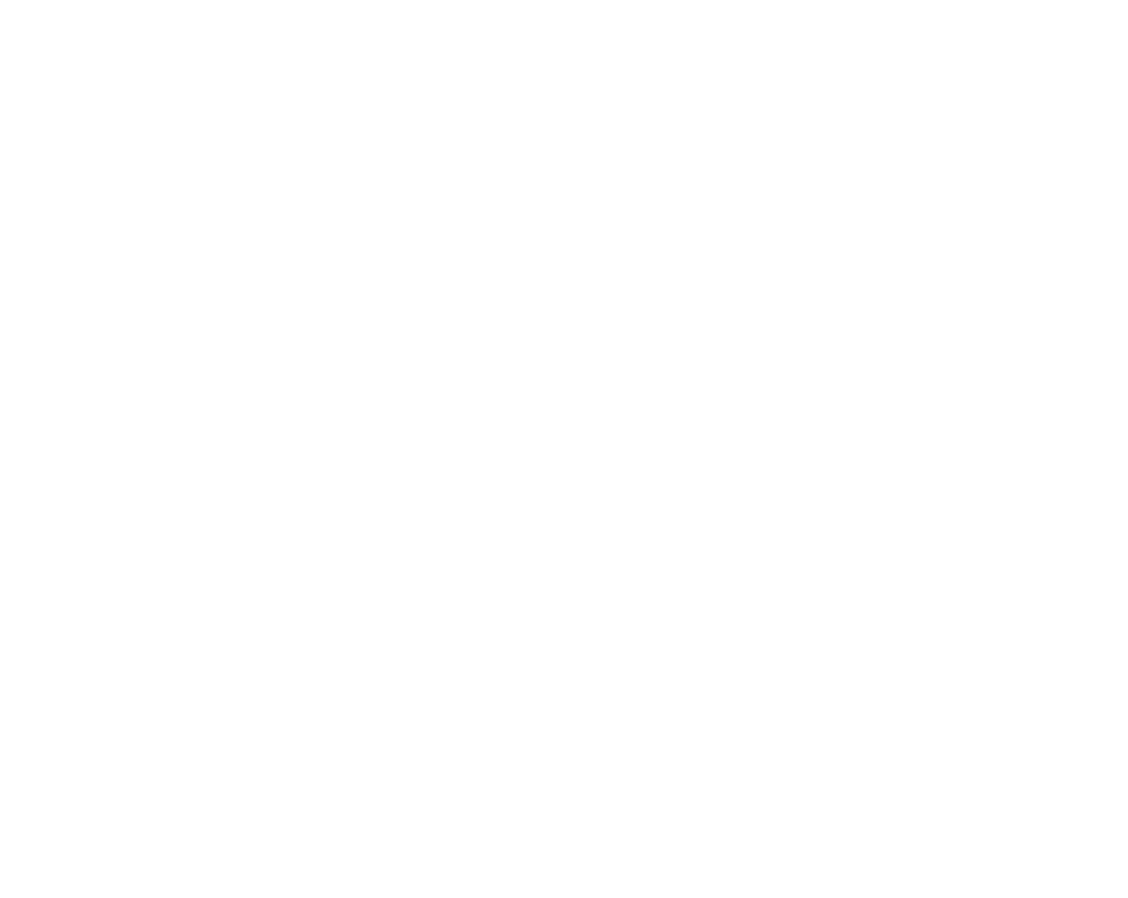 scroll, scrollTop: 0, scrollLeft: 0, axis: both 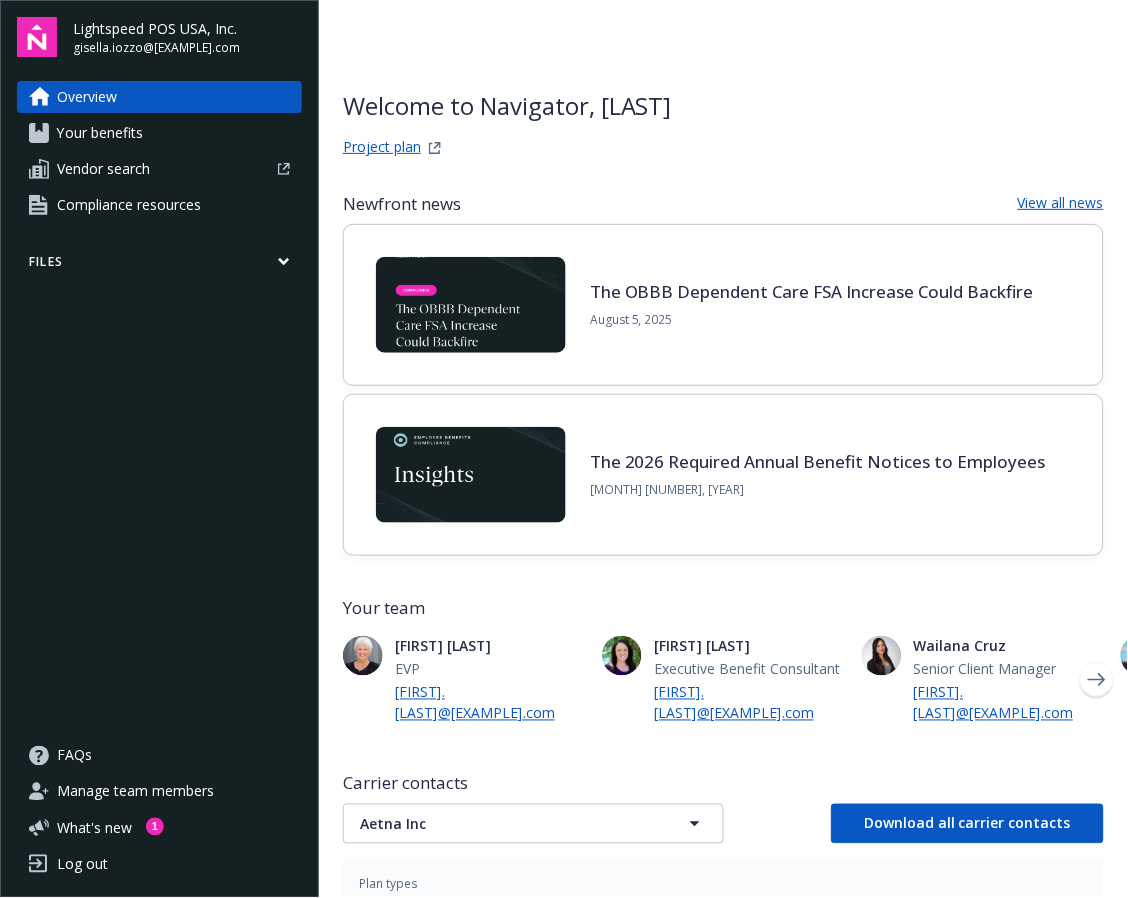 click on "Your benefits" at bounding box center [100, 133] 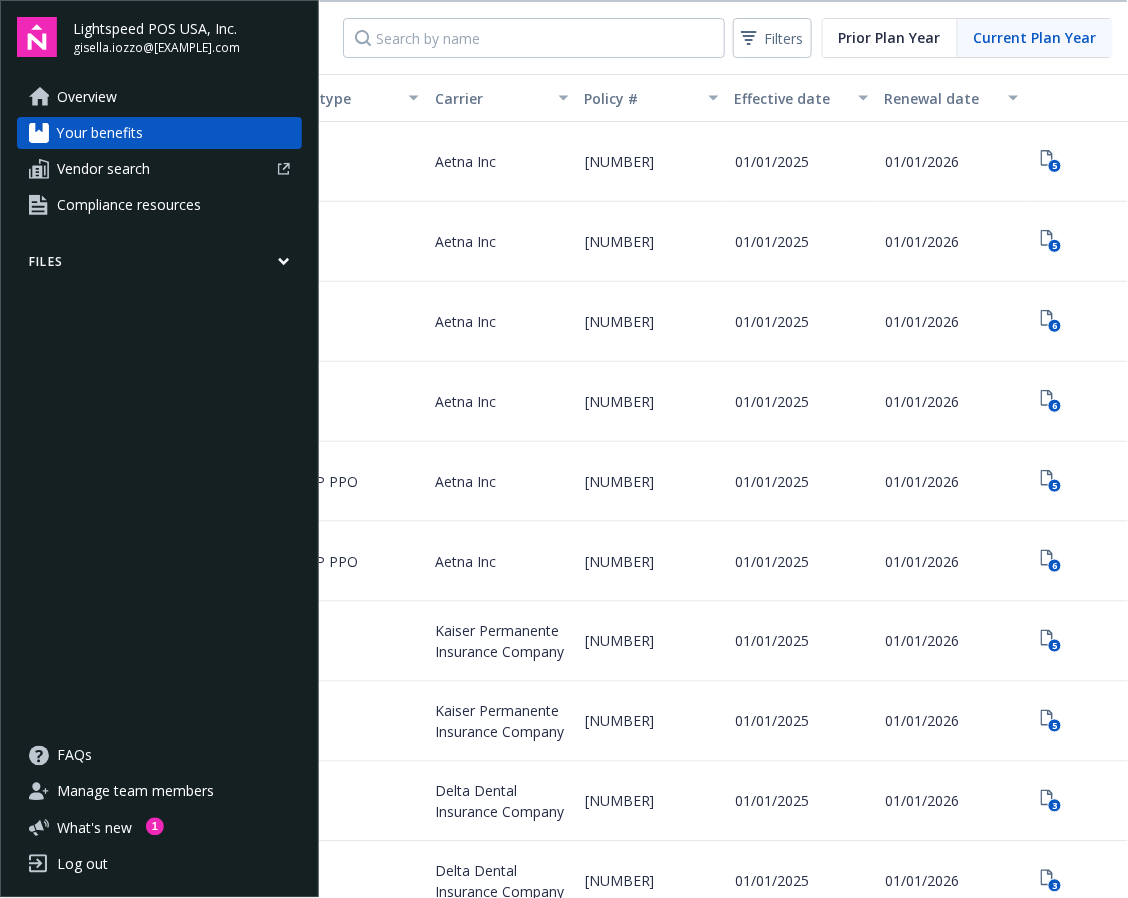 scroll, scrollTop: 0, scrollLeft: 520, axis: horizontal 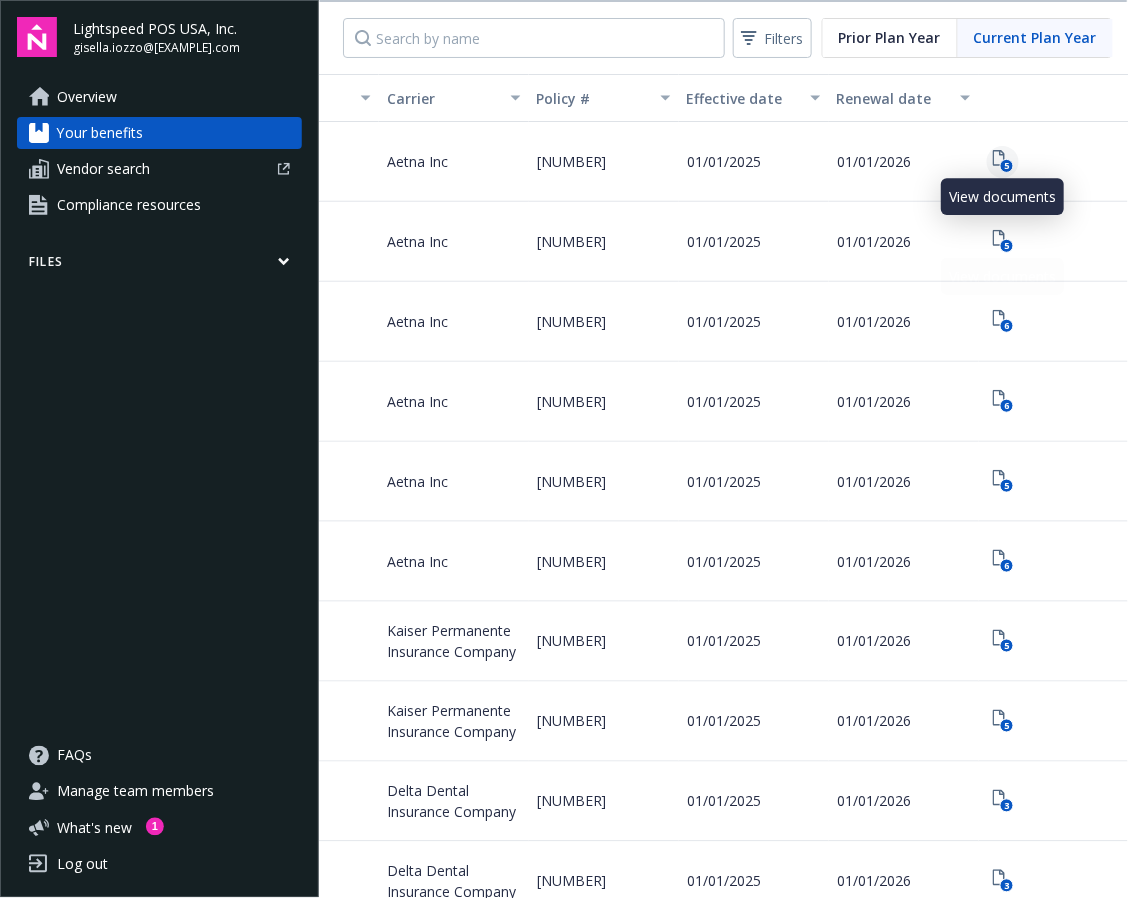 click 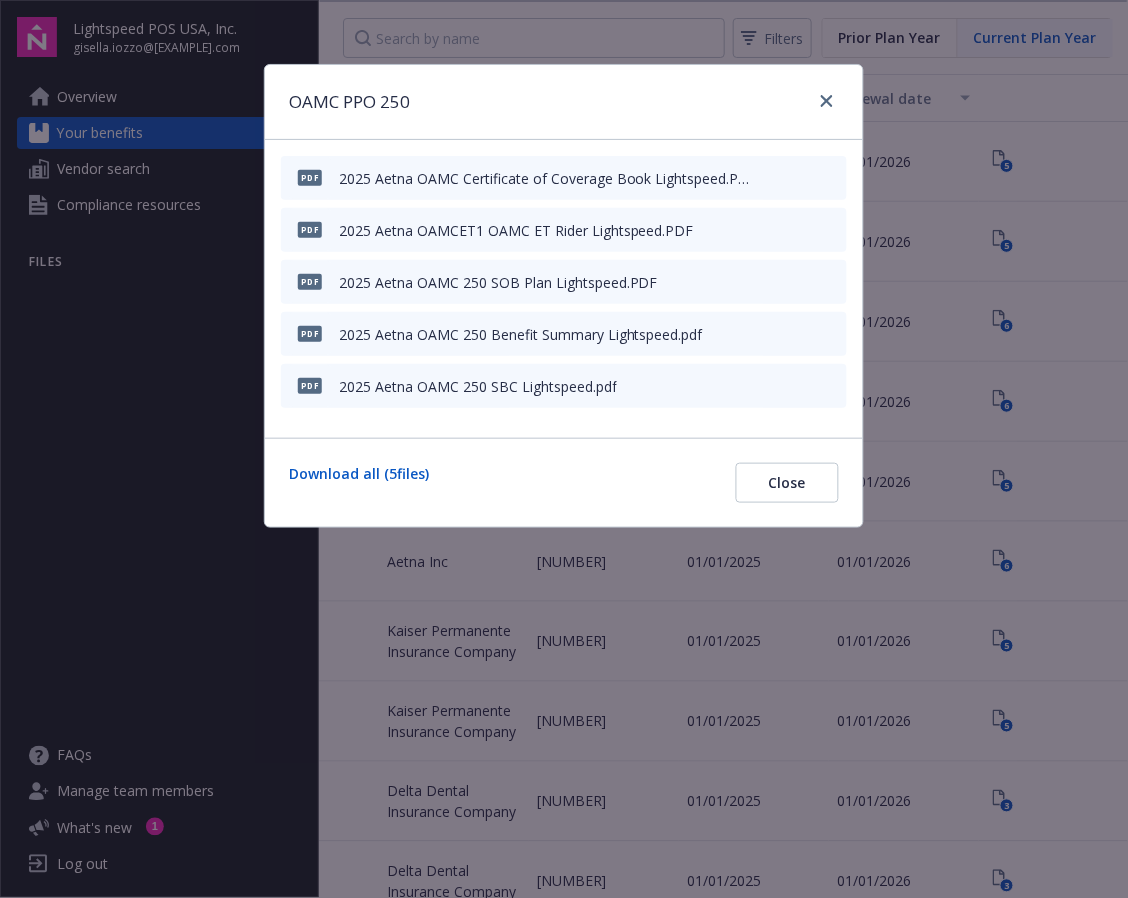 click on "2025 Aetna OAMC Certificate of Coverage Book Lightspeed.PDF" at bounding box center [546, 178] 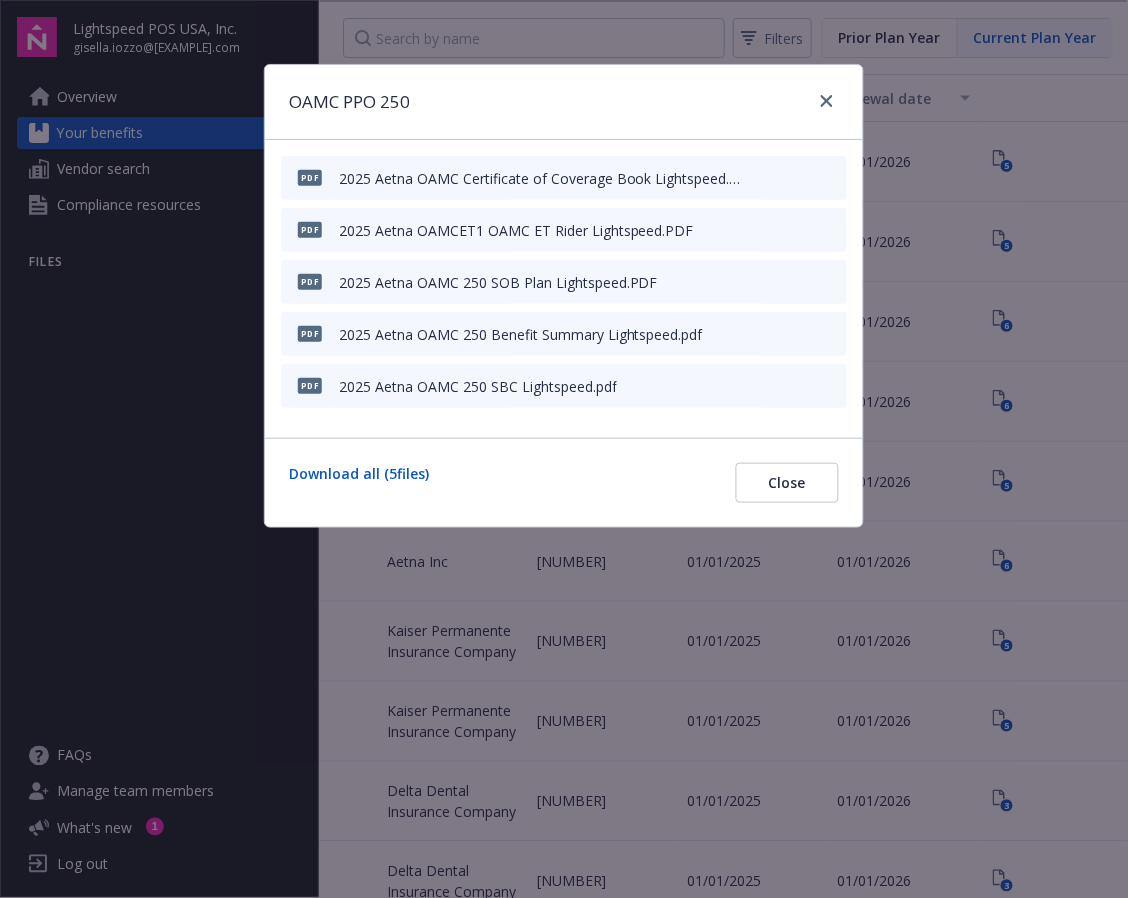 click 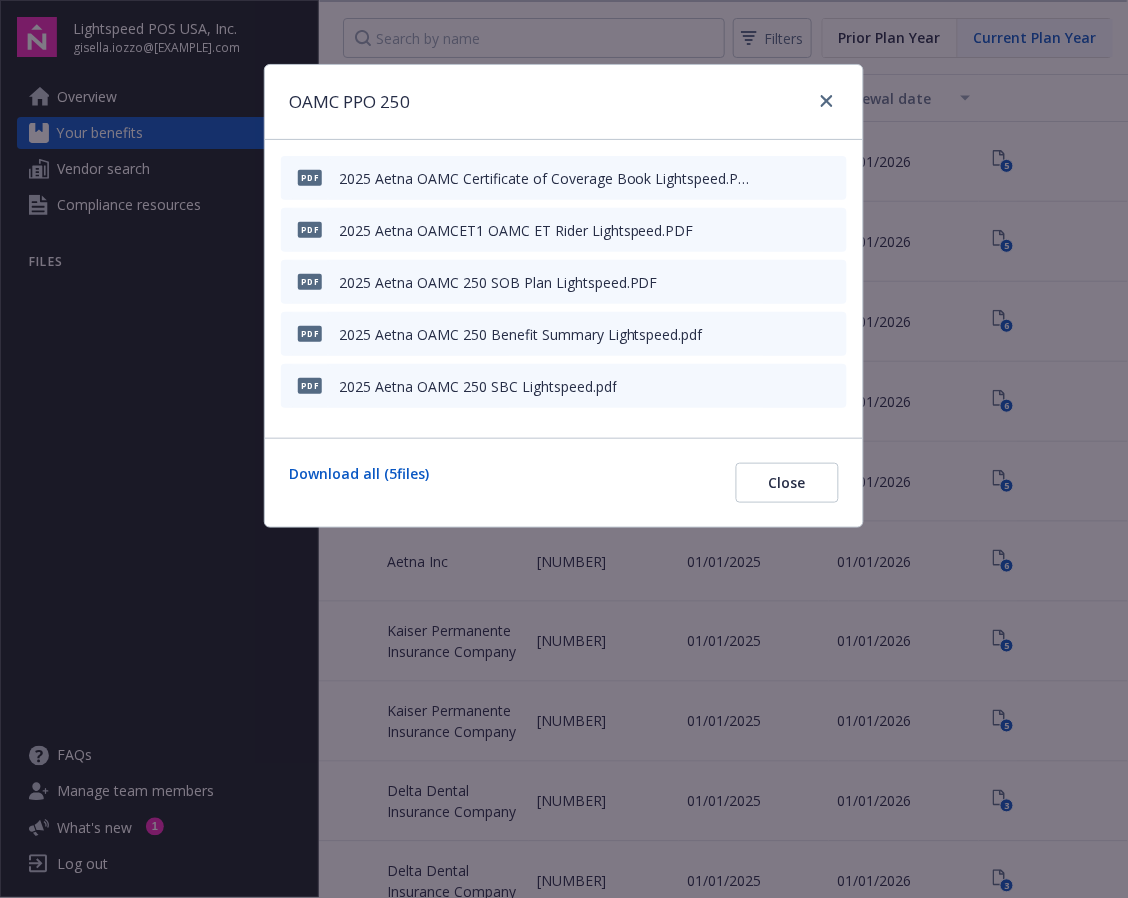 click 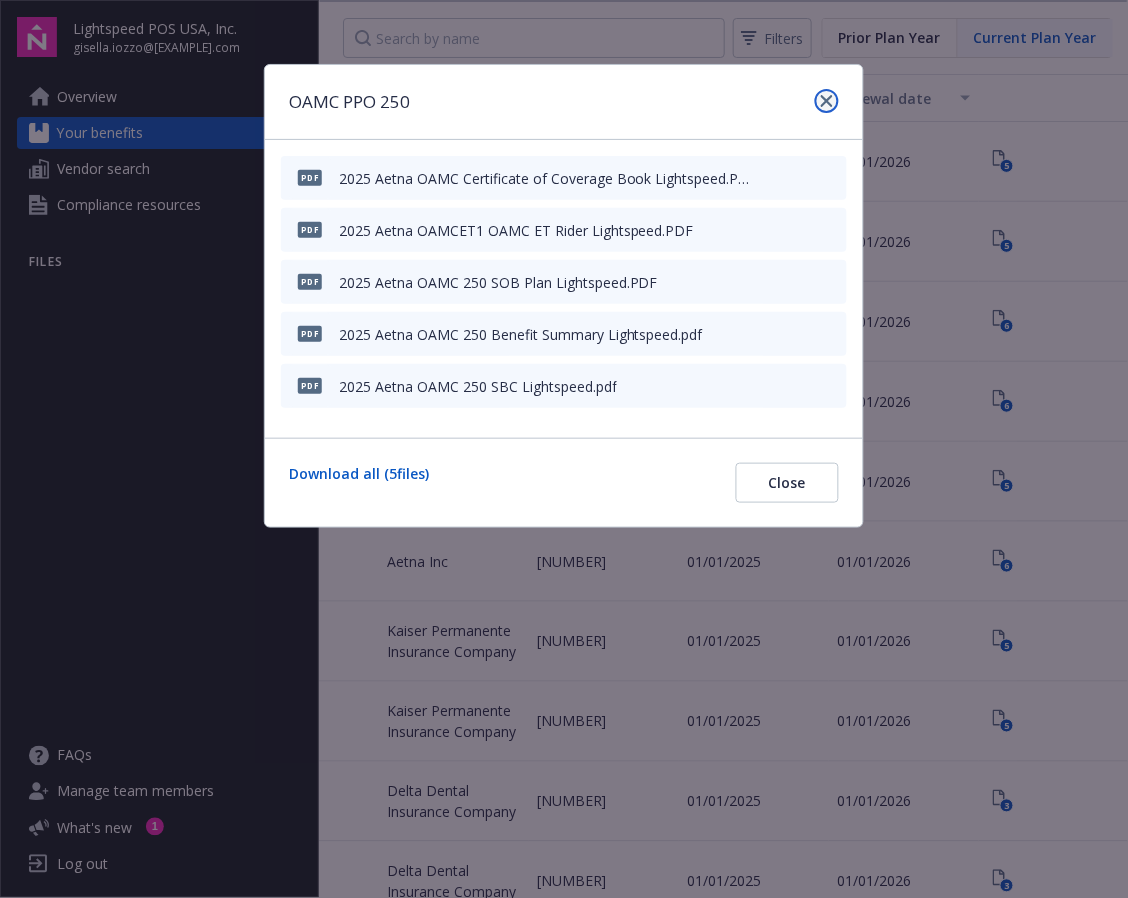 click 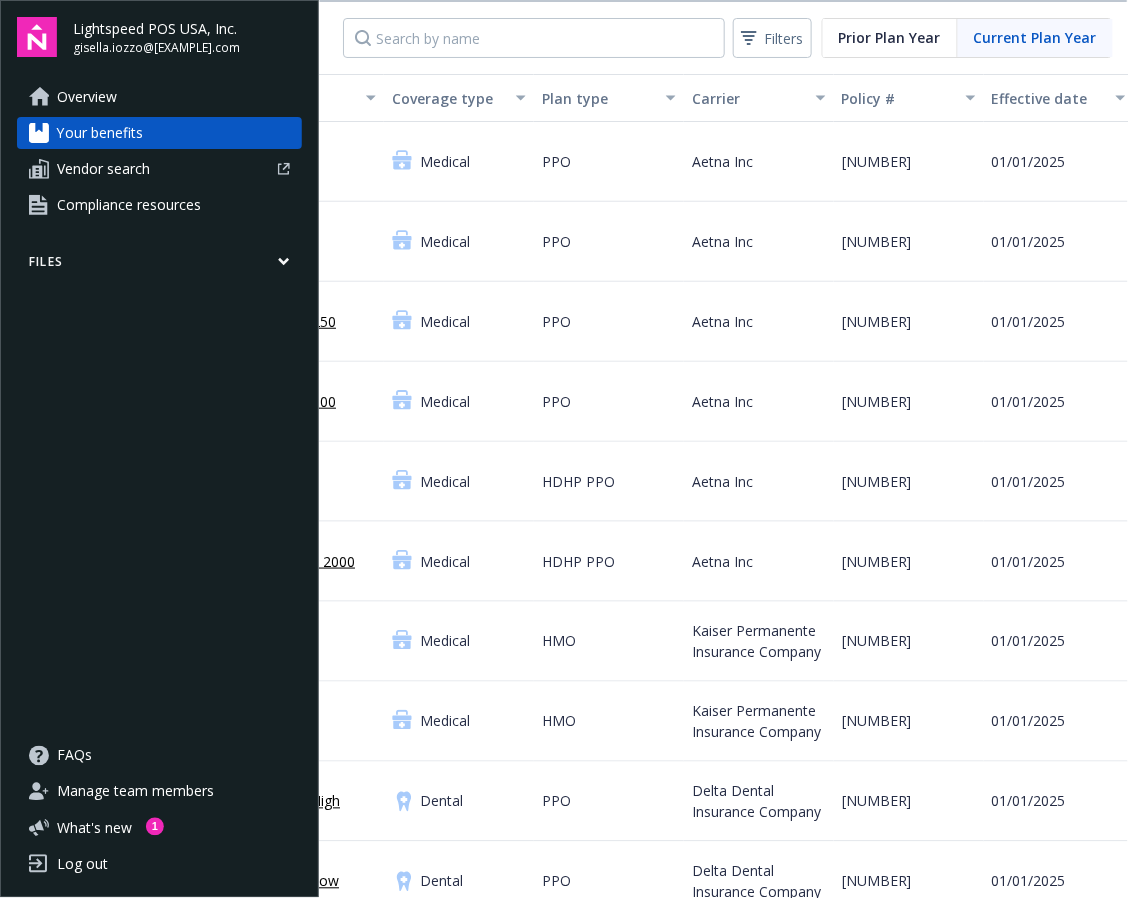 scroll, scrollTop: 0, scrollLeft: 0, axis: both 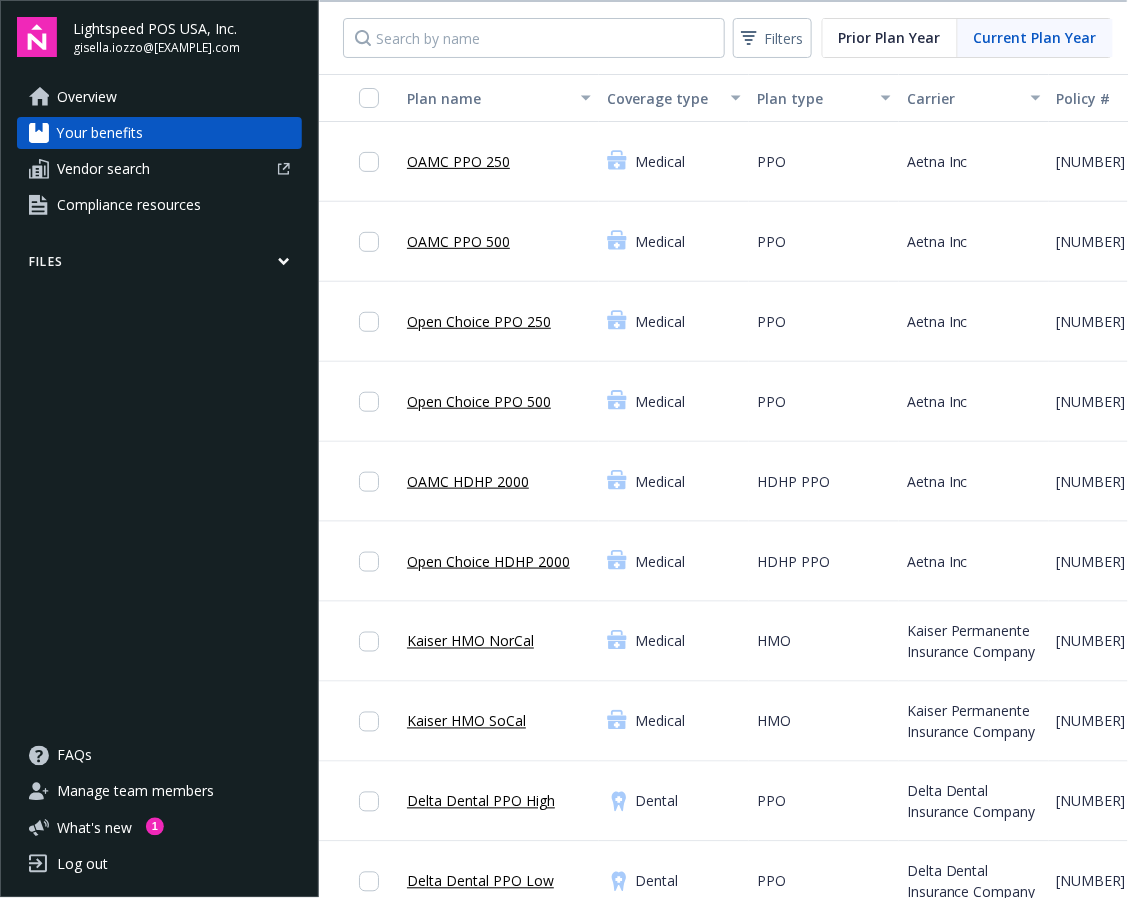 click on "OAMC PPO 250" at bounding box center (458, 161) 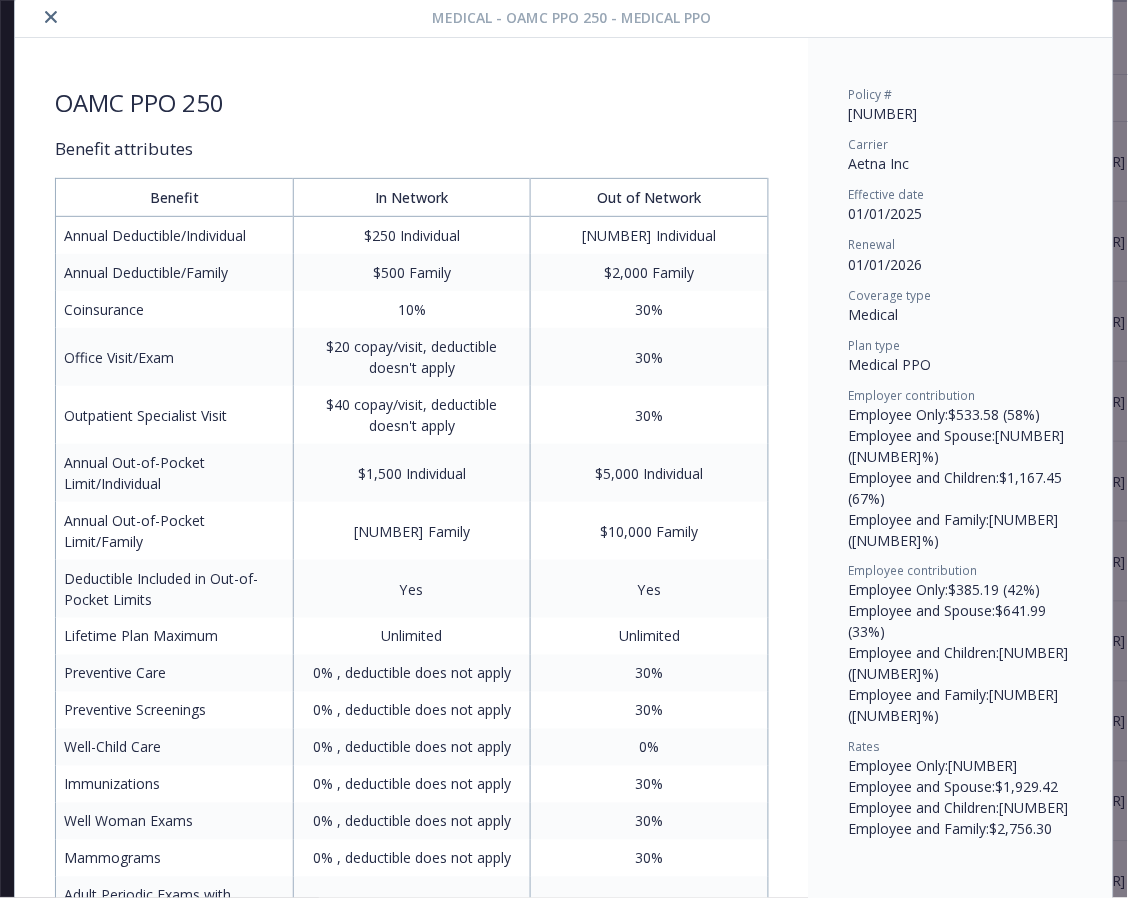 scroll, scrollTop: 0, scrollLeft: 0, axis: both 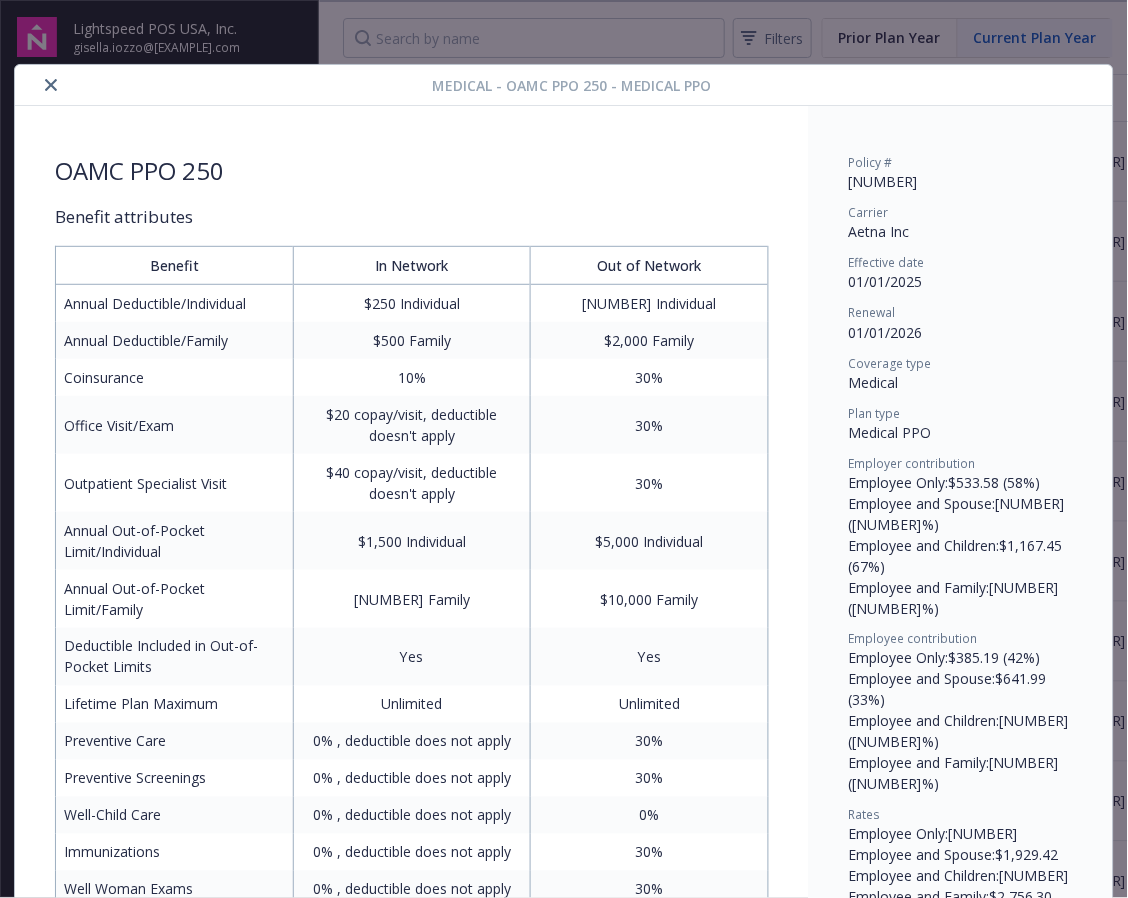 click on "[NUMBER]" at bounding box center [961, 181] 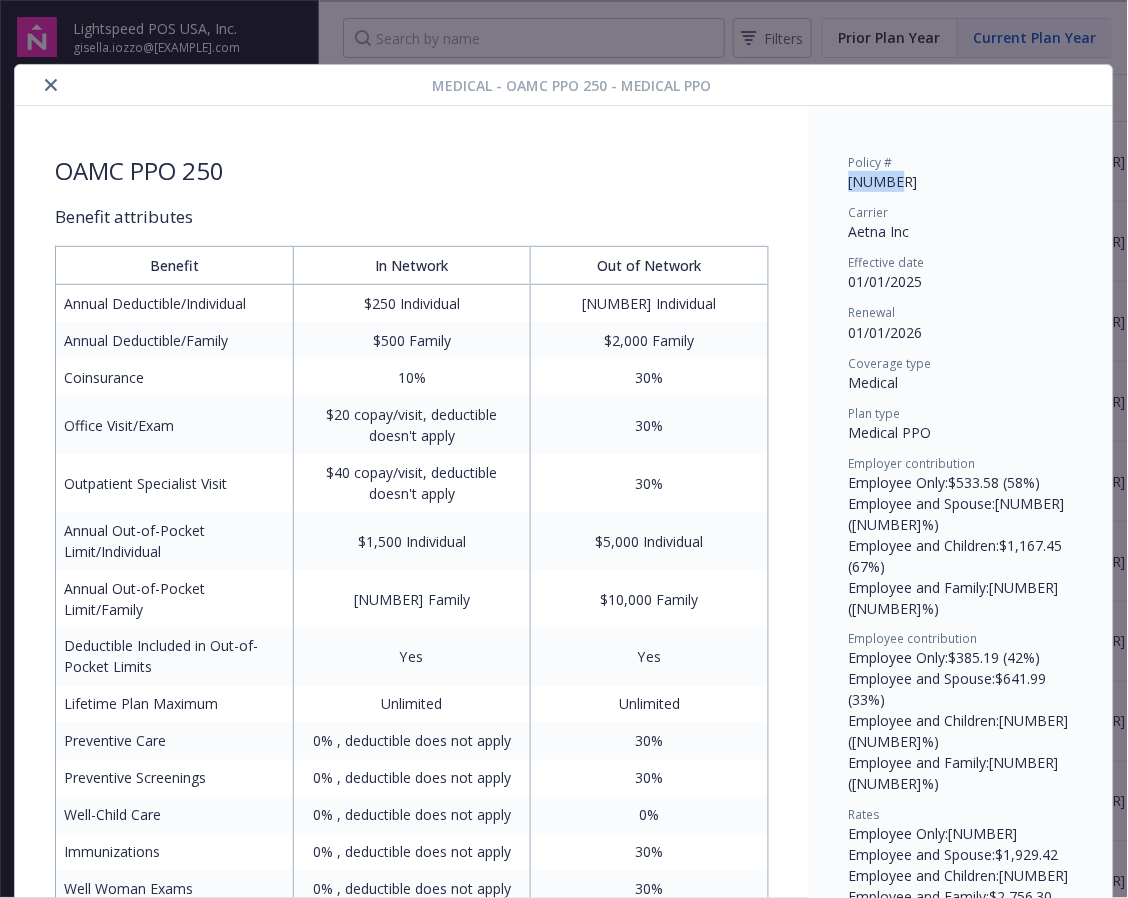 click on "[NUMBER]" at bounding box center (961, 181) 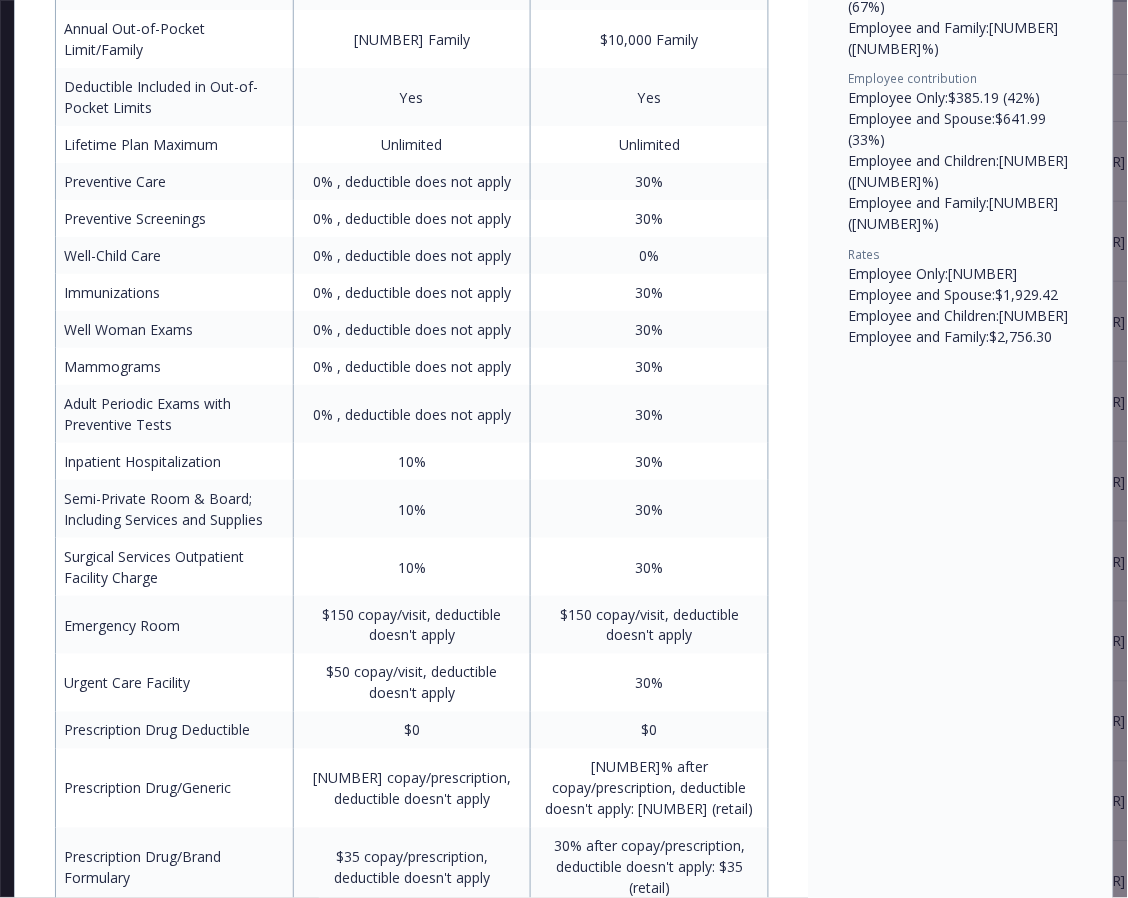 scroll, scrollTop: 0, scrollLeft: 0, axis: both 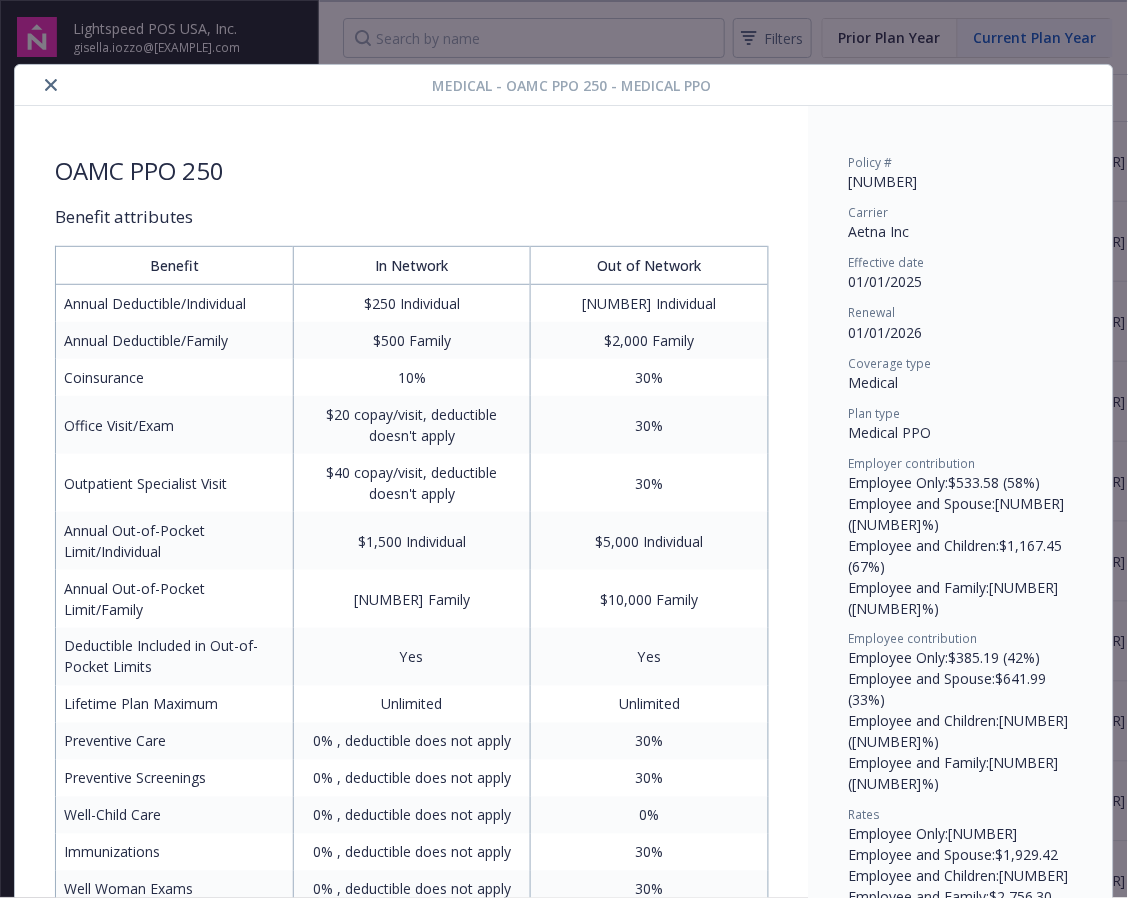 click on "Benefit attributes" at bounding box center (412, 217) 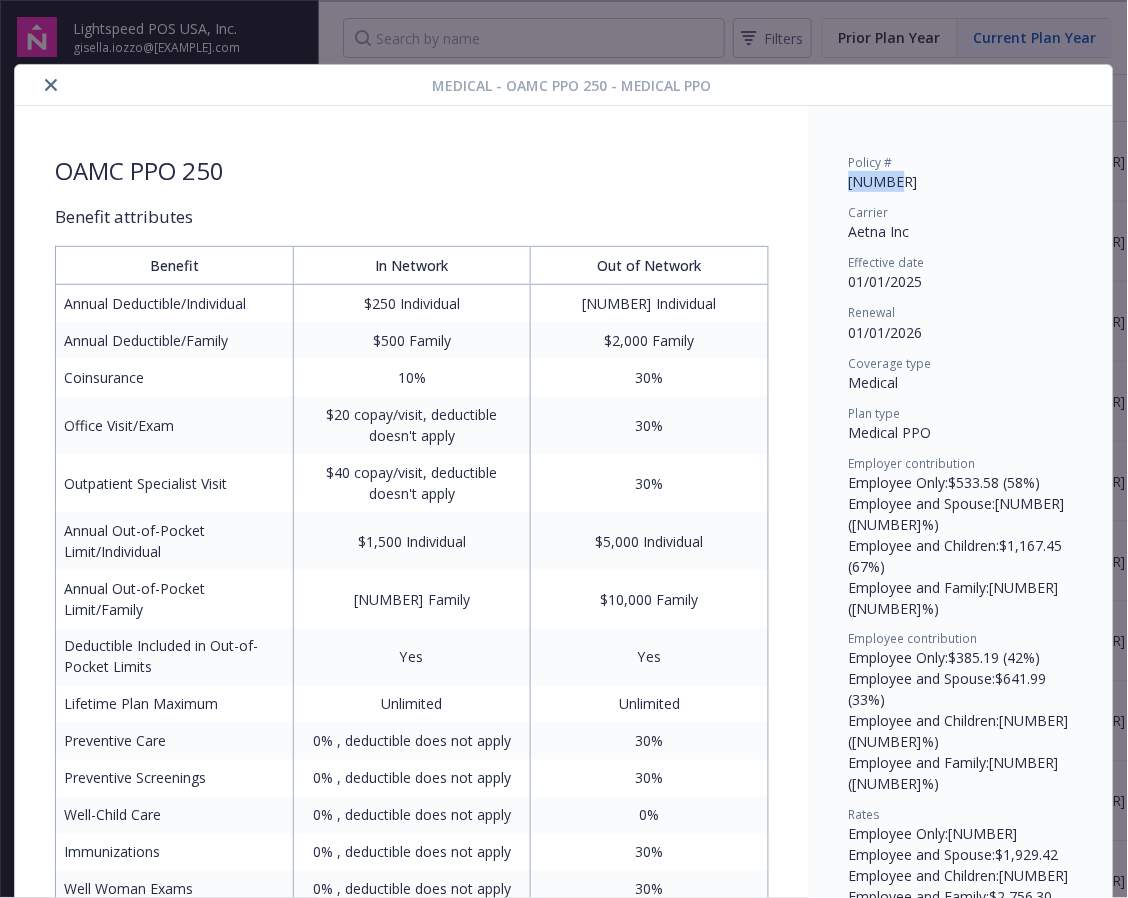 click on "[NUMBER]" at bounding box center [961, 181] 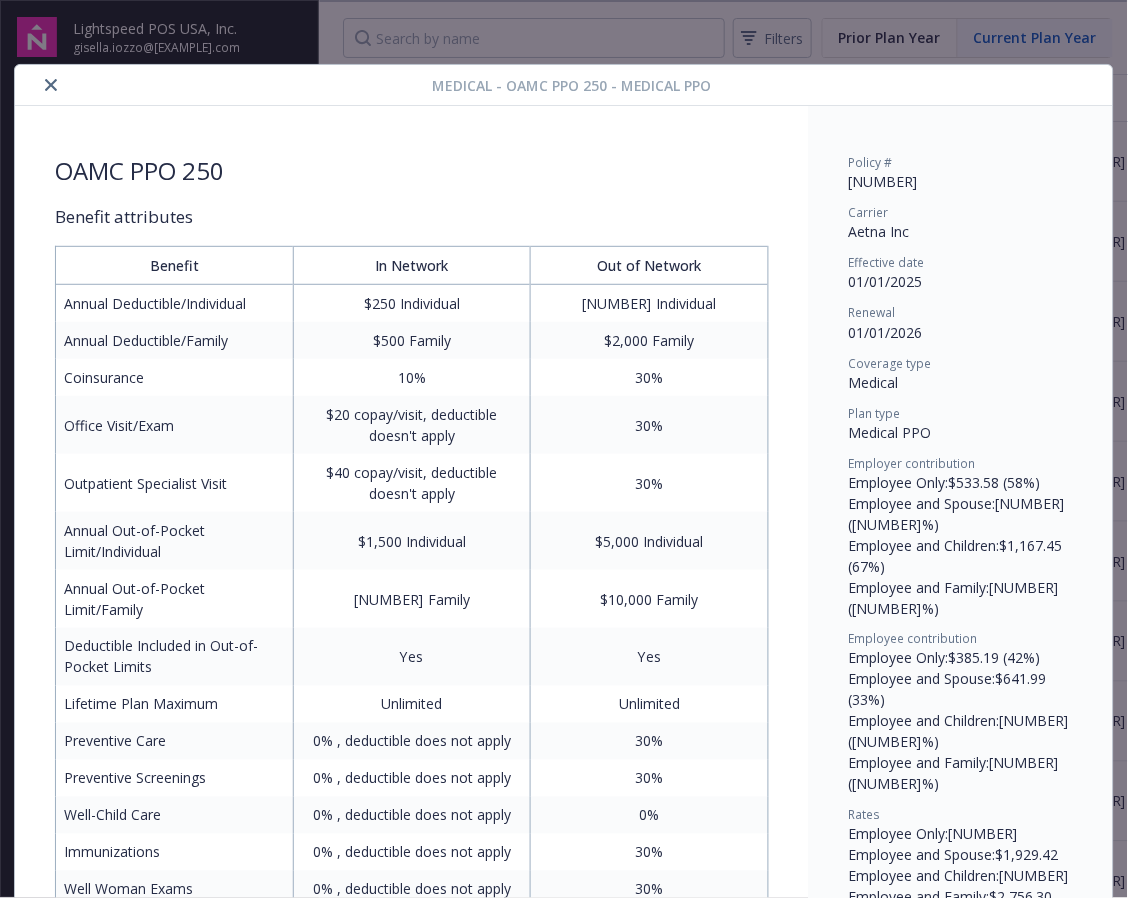 click on "Medical - OAMC PPO 250 - Medical PPO OAMC PPO 250 Benefit attributes Benefit In Network Out of Network Annual Deductible/Individual [NUMBER] Individual [NUMBER] Individual Annual Deductible/Family [NUMBER] Family [NUMBER] Family Coinsurance [NUMBER]% [NUMBER]% Office Visit/Exam [NUMBER] copay/visit, deductible doesn't apply [NUMBER]% Outpatient Specialist Visit [NUMBER] copay/visit, deductible doesn't apply [NUMBER]% Annual Out-of-Pocket Limit/Individual [NUMBER] Individual [NUMBER] Individual Annual Out-of-Pocket Limit/Family [NUMBER] Family [NUMBER] Family Deductible Included in Out-of-Pocket Limits Yes Yes Lifetime Plan Maximum Unlimited Unlimited Preventive Care 0% , deductible does not apply [NUMBER]% Preventive Screenings 0% , deductible does not apply [NUMBER]% Well-Child Care 0% , deductible does not apply 0% Immunizations 0% , deductible does not apply [NUMBER]% Well Woman Exams 0% , deductible does not apply [NUMBER]% Mammograms 0% , deductible does not apply [NUMBER]% Adult Periodic Exams with Preventive Tests 0% , deductible does not apply [NUMBER]% Inpatient Hospitalization [NUMBER]% [NUMBER]%" at bounding box center (564, 449) 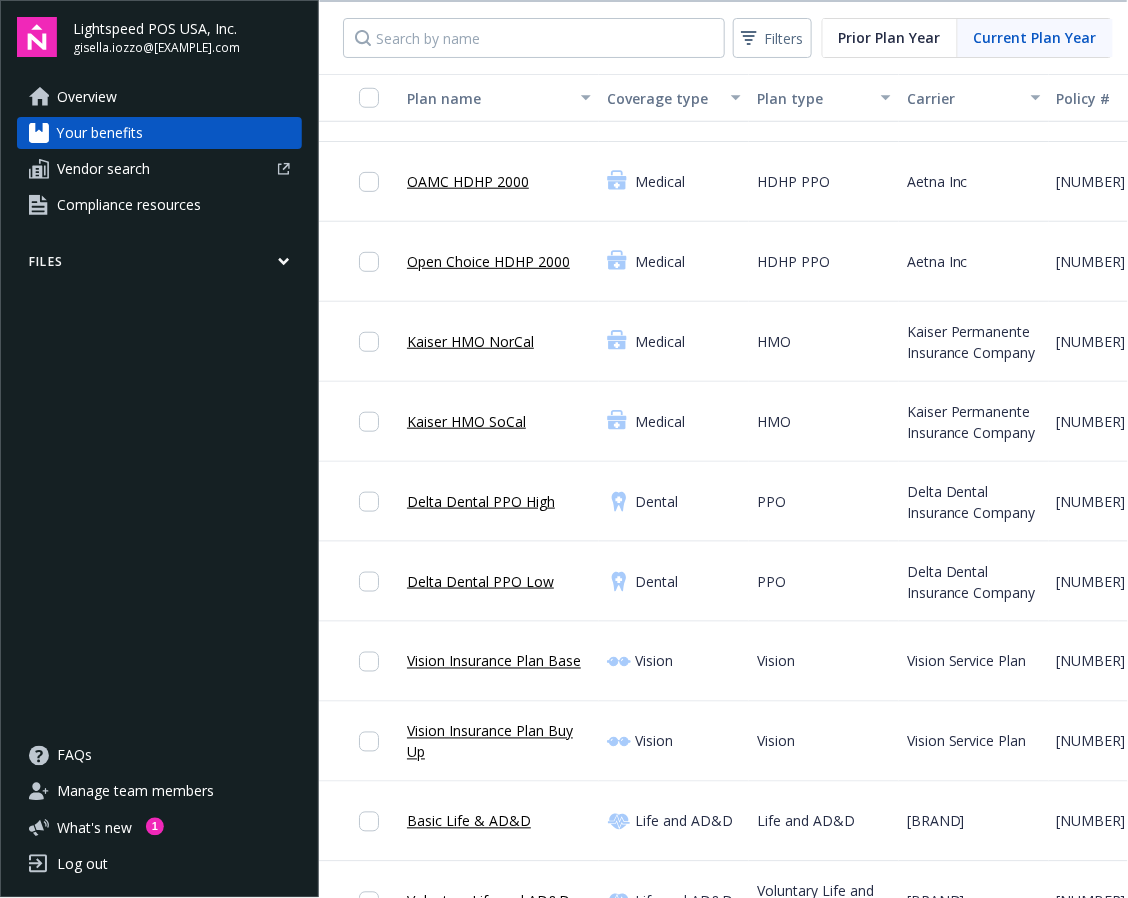 scroll, scrollTop: 340, scrollLeft: 0, axis: vertical 